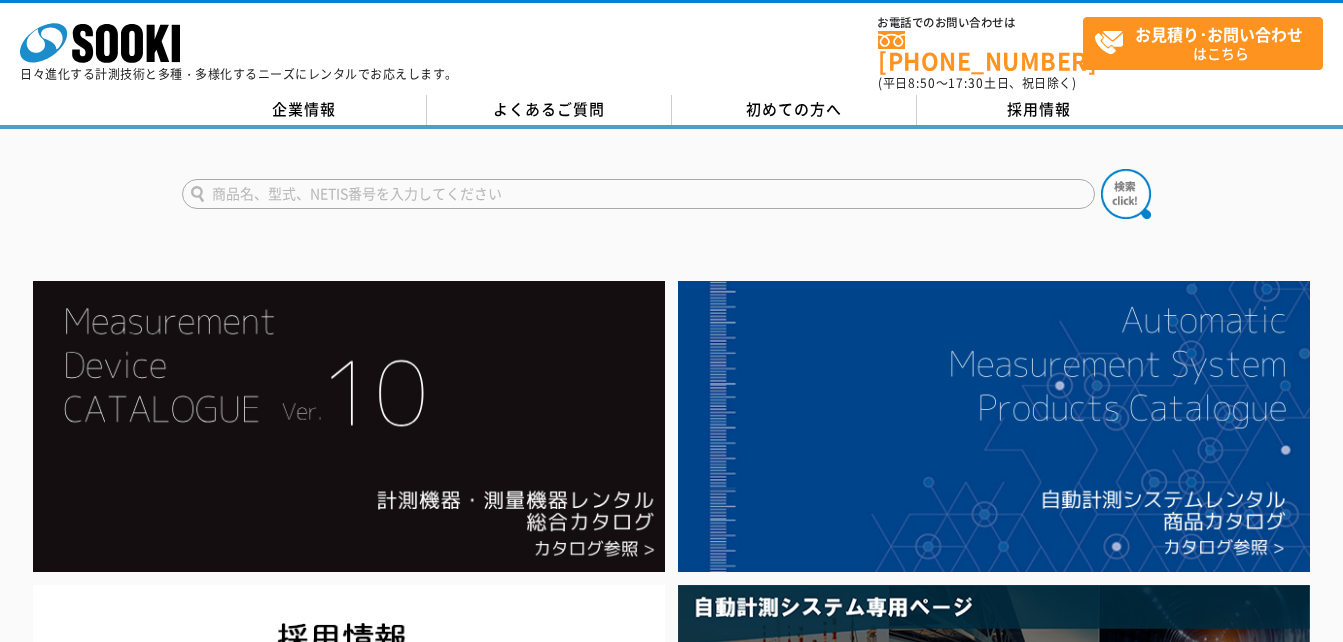 scroll, scrollTop: 0, scrollLeft: 0, axis: both 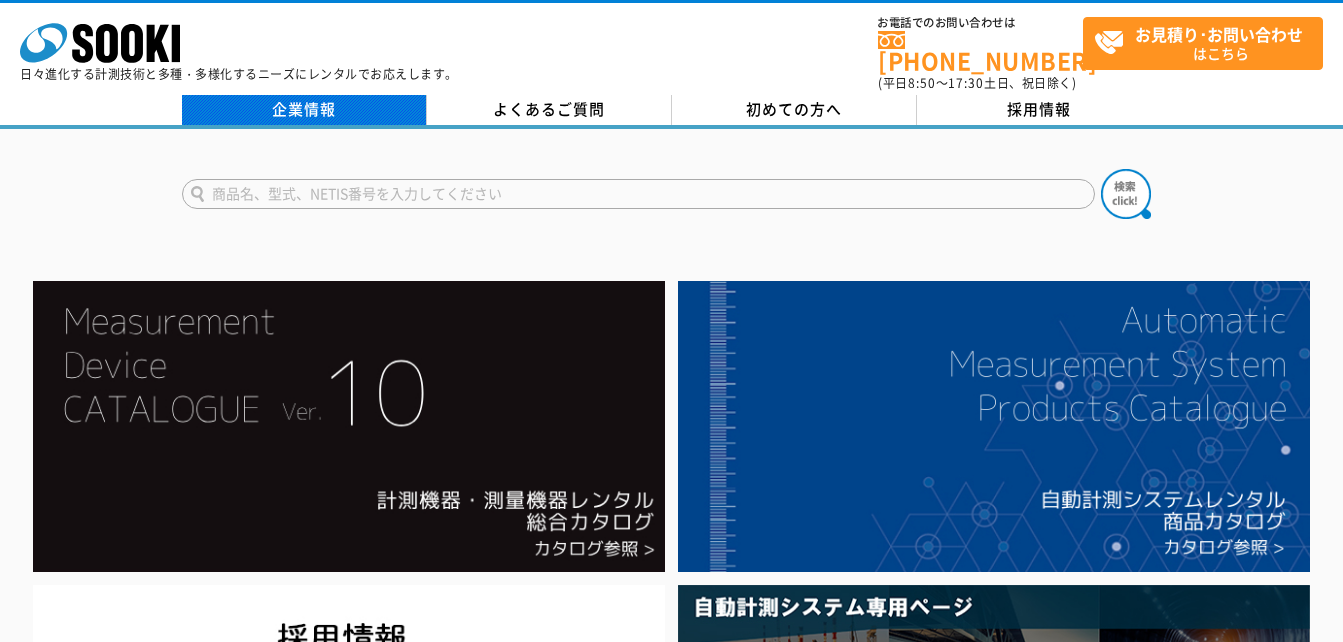 click on "企業情報" at bounding box center (304, 110) 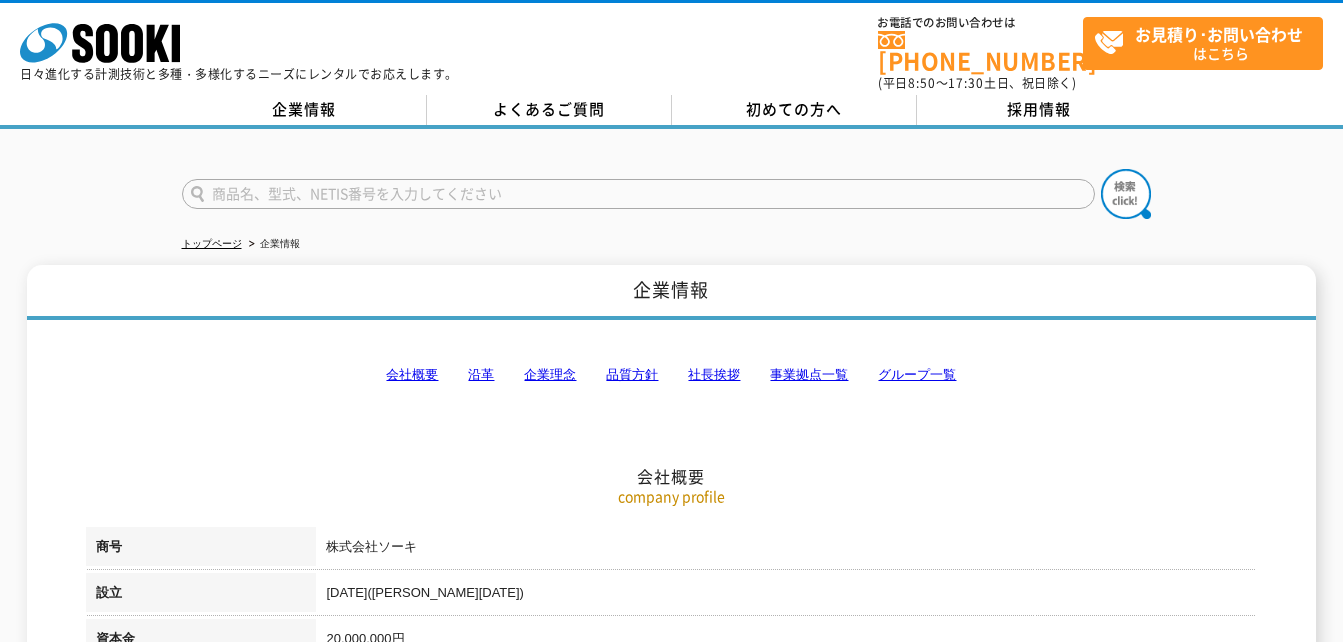 scroll, scrollTop: 0, scrollLeft: 0, axis: both 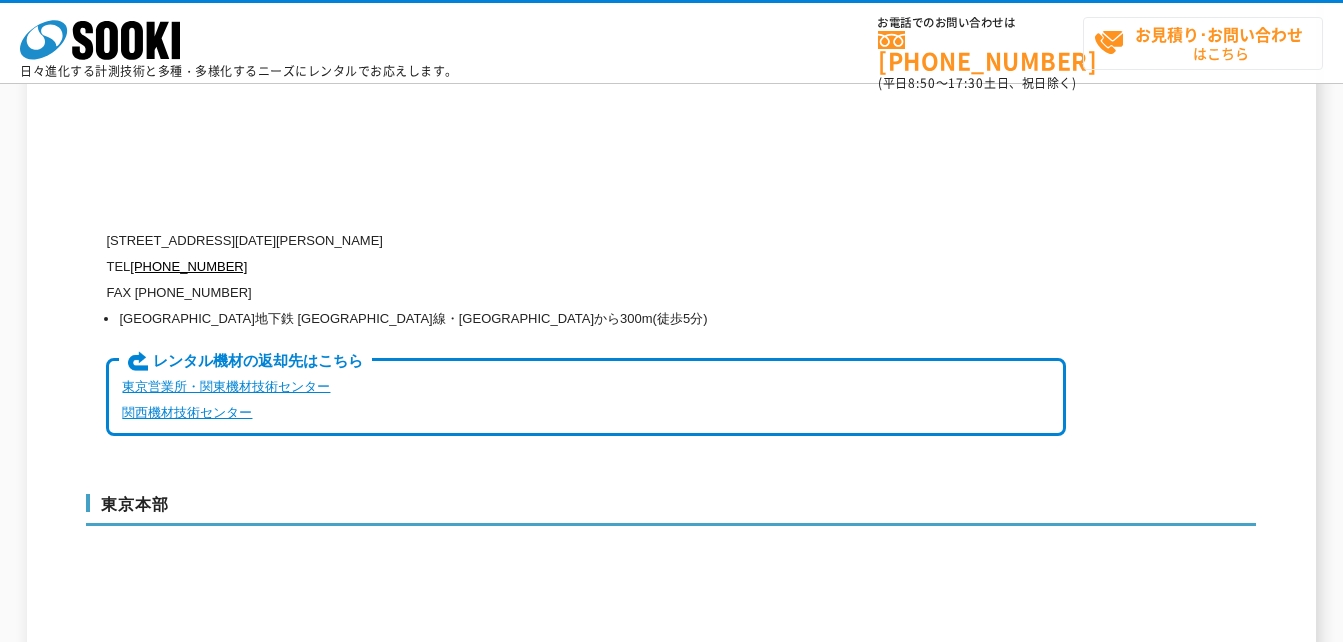 click on "お見積り･お問い合わせ はこちら" at bounding box center [1208, 43] 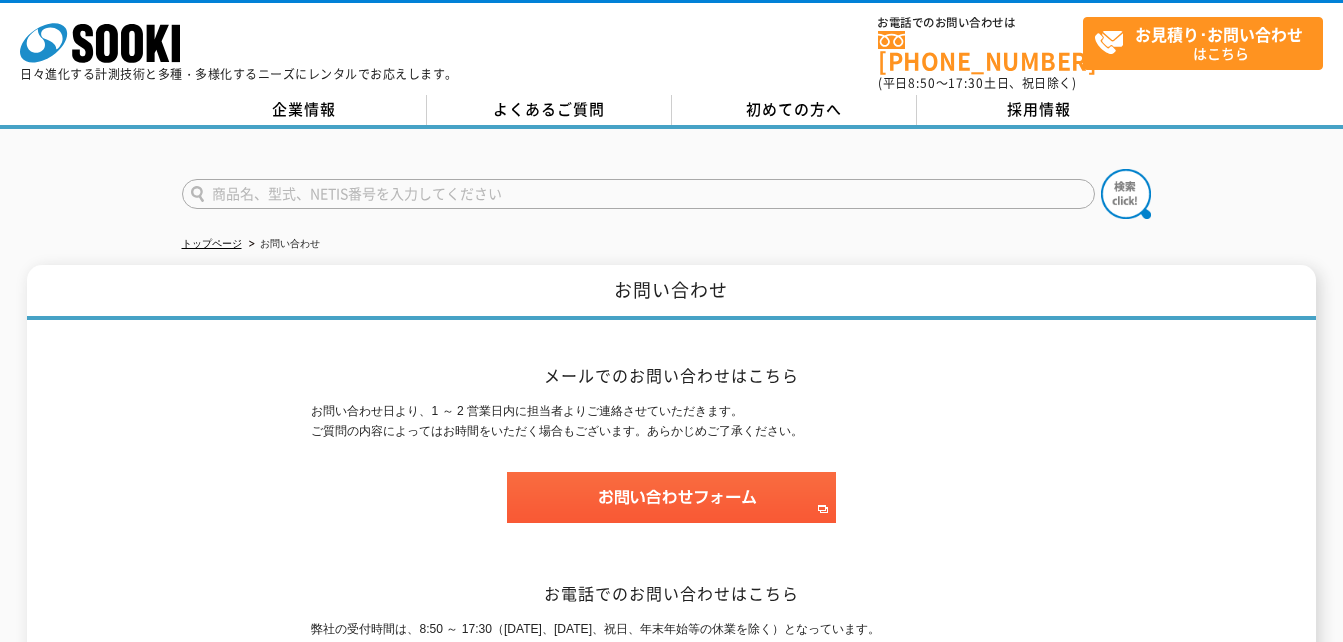 scroll, scrollTop: 0, scrollLeft: 0, axis: both 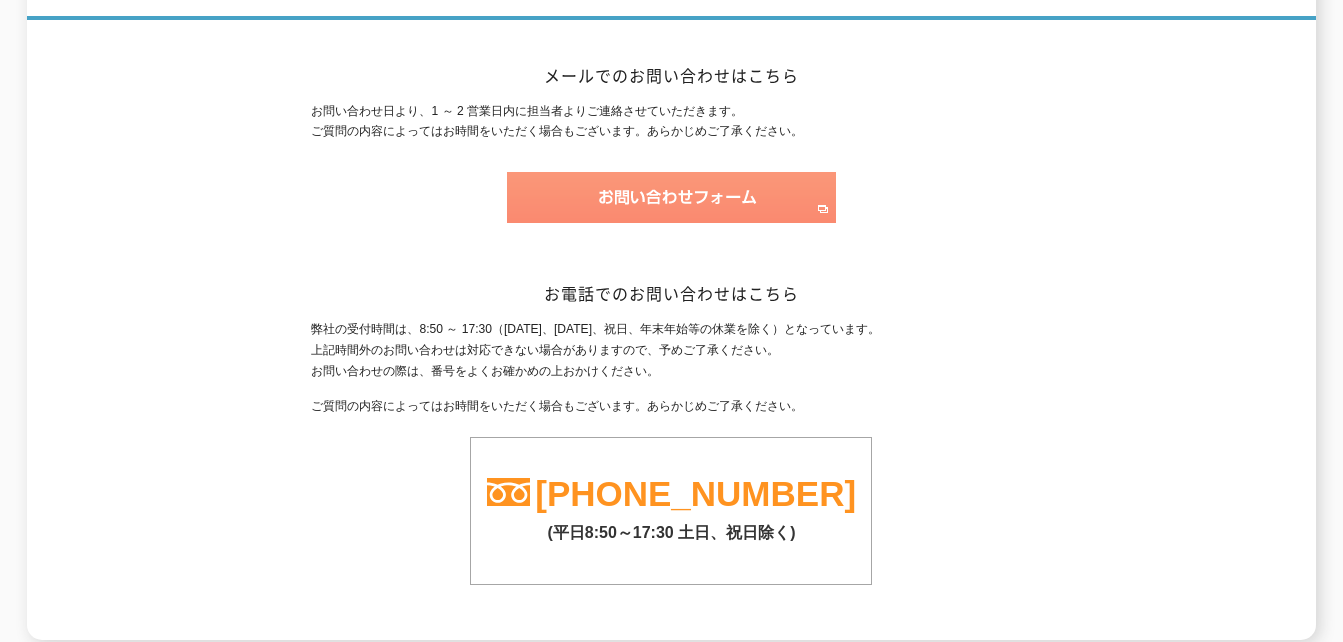 click at bounding box center [671, 197] 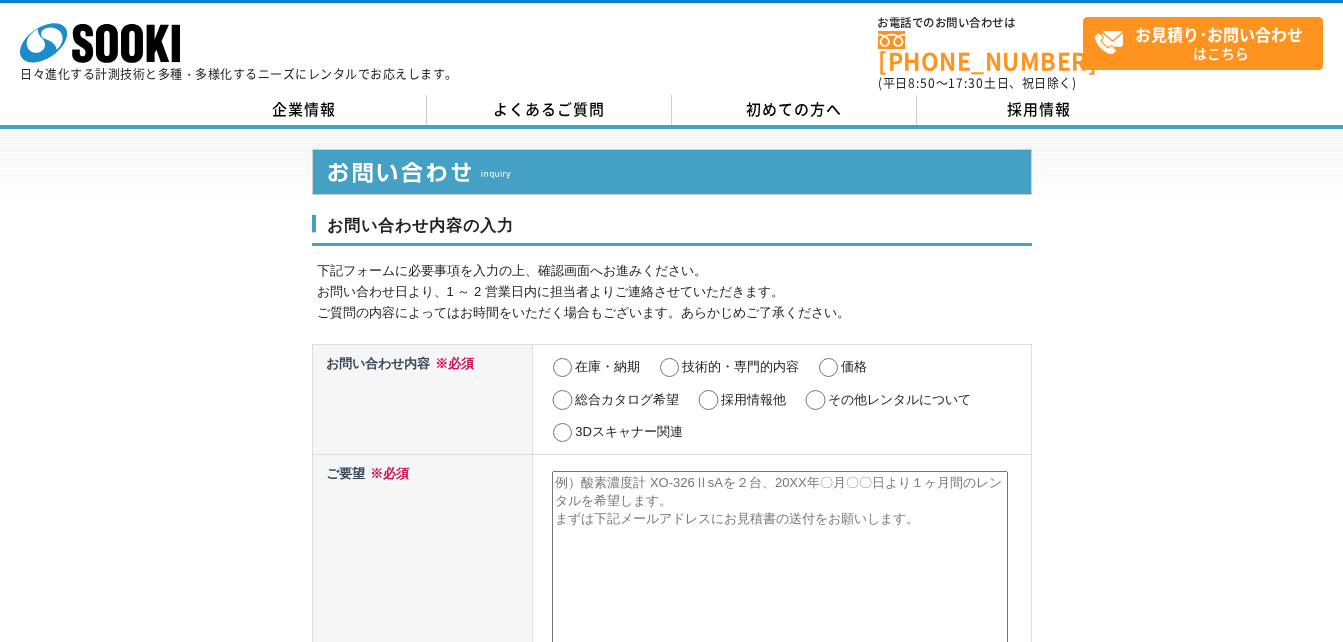 scroll, scrollTop: 0, scrollLeft: 0, axis: both 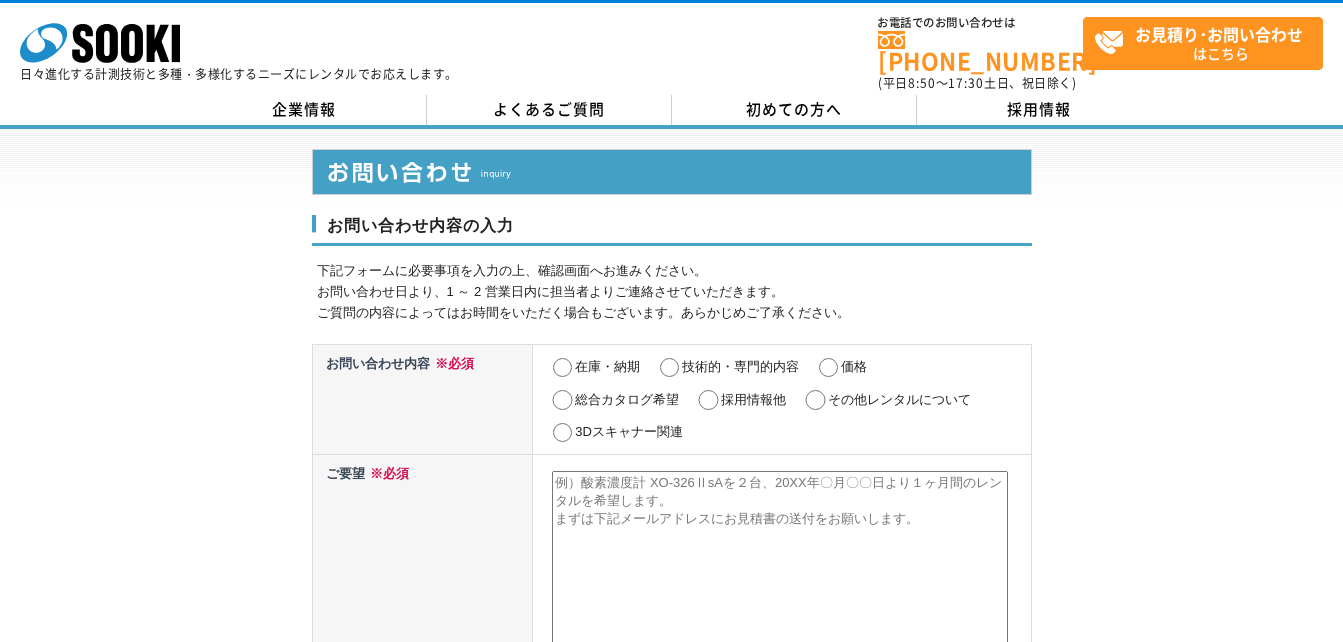 click on "採用情報他" at bounding box center (708, 400) 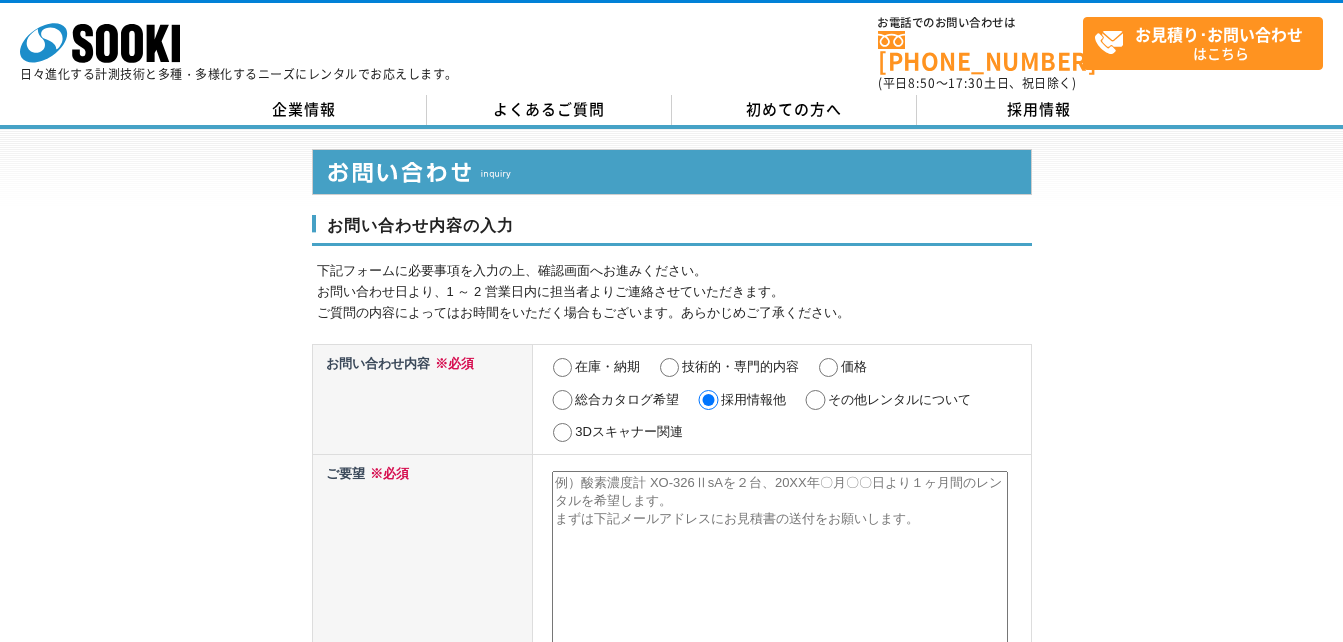 click at bounding box center (780, 574) 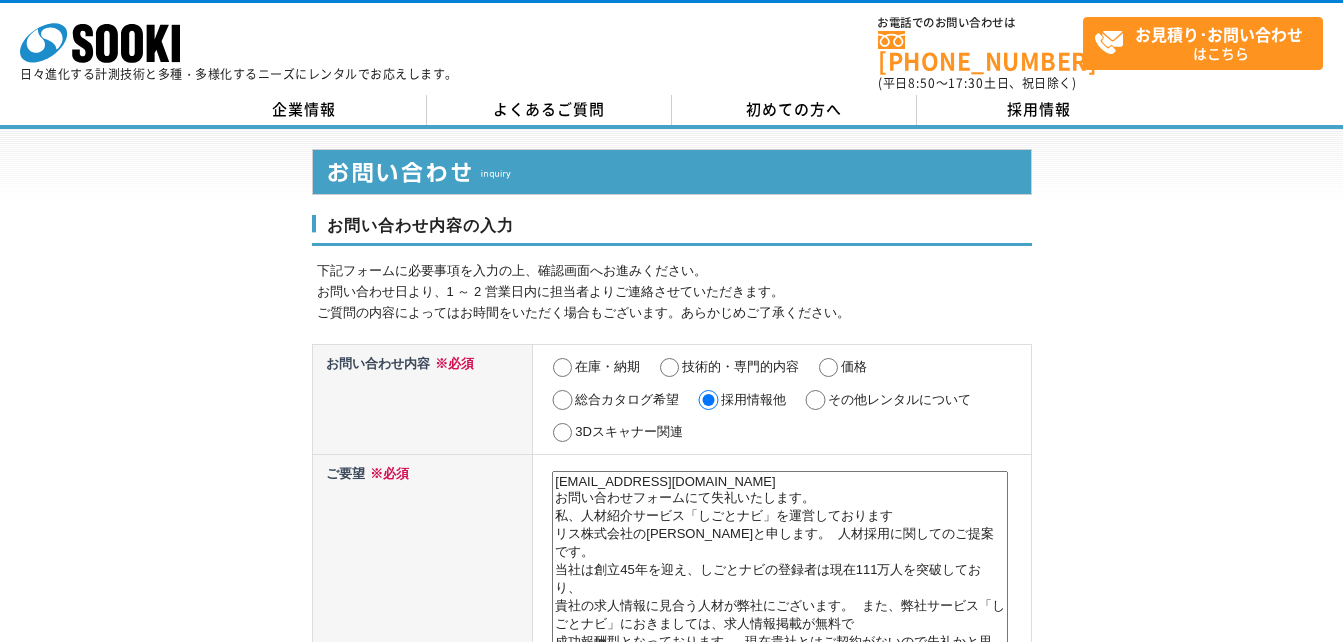 scroll, scrollTop: 22, scrollLeft: 0, axis: vertical 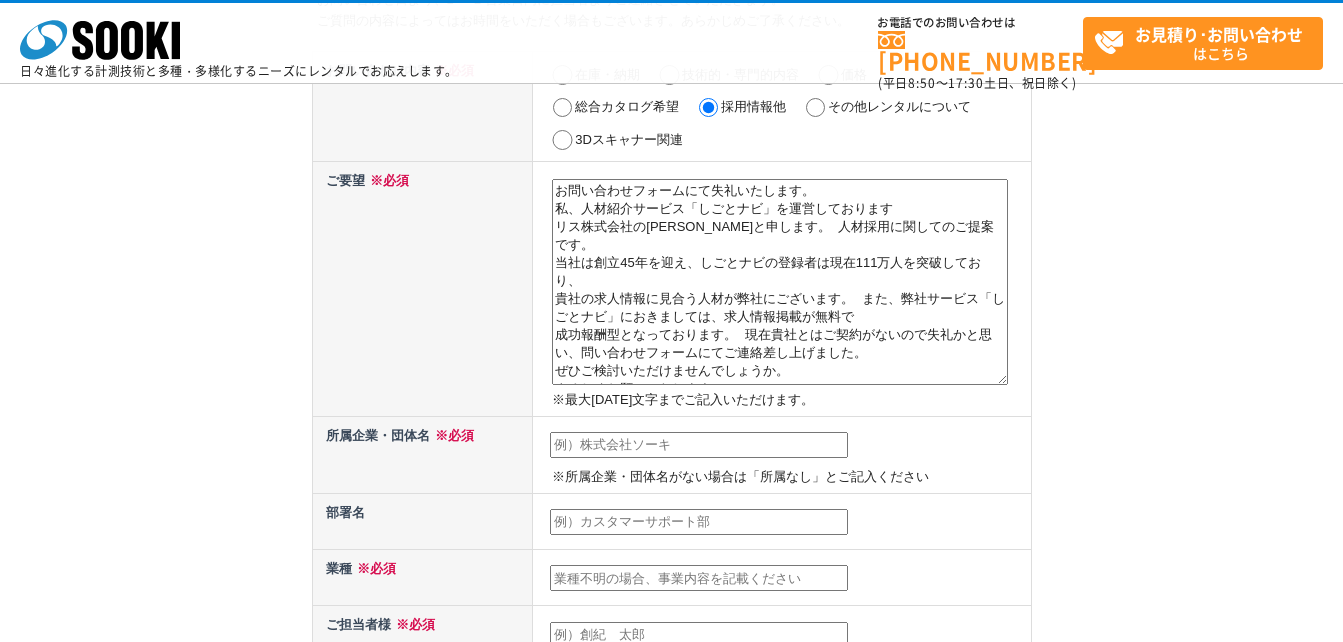 type on "お問い合わせフォームにて失礼いたします。
私、人材紹介サービス「しごとナビ」を運営しております
リス株式会社の藤巻と申します。  人材採用に関してのご提案です。
当社は創立45年を迎え、しごとナビの登録者は現在111万人を突破しており、
貴社の求人情報に見合う人材が弊社にございます。  また、弊社サービス「しごとナビ」におきましては、求人情報掲載が無料で
成功報酬型となっております。  現在貴社とはご契約がないので失礼かと思い、問い合わせフォームにてご連絡差し上げました。
ぜひご検討いただけませんでしょうか。
よろしくお願いいたします。
リス株式会社　本社営業部　藤巻達弥
TEL：　03-5909-4120
携帯：　080-5671-6608
Email:tfujimaki@lis21.co.jp" 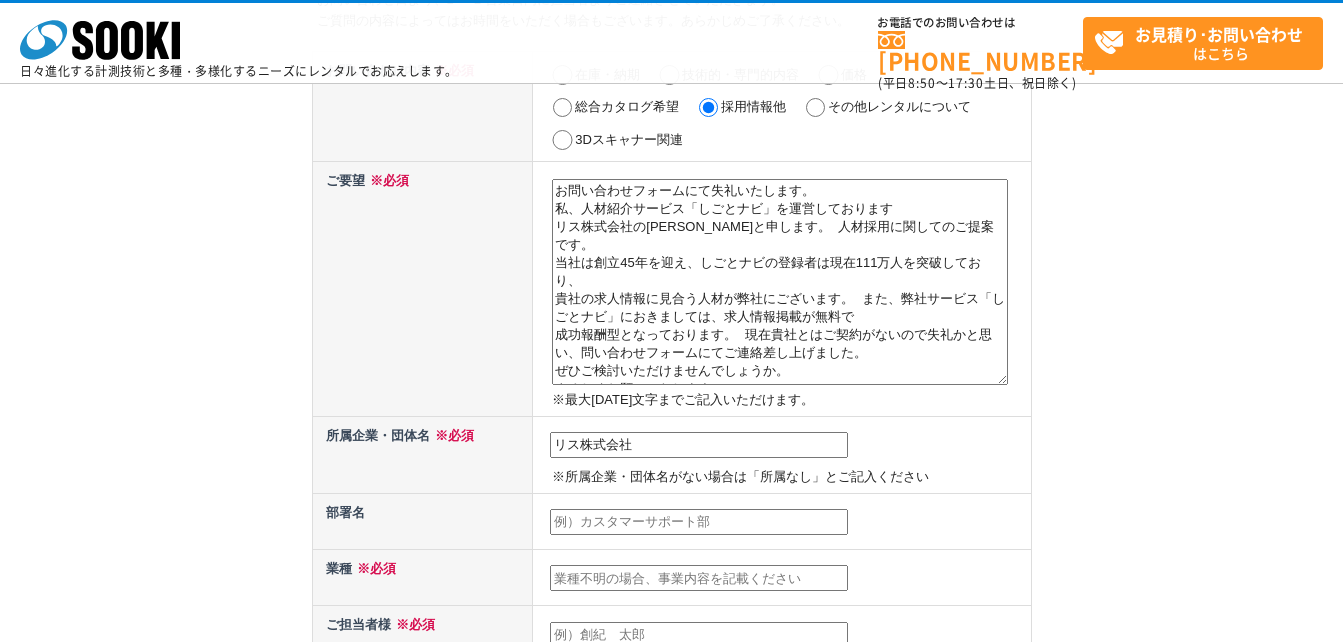 type on "藤巻達弥" 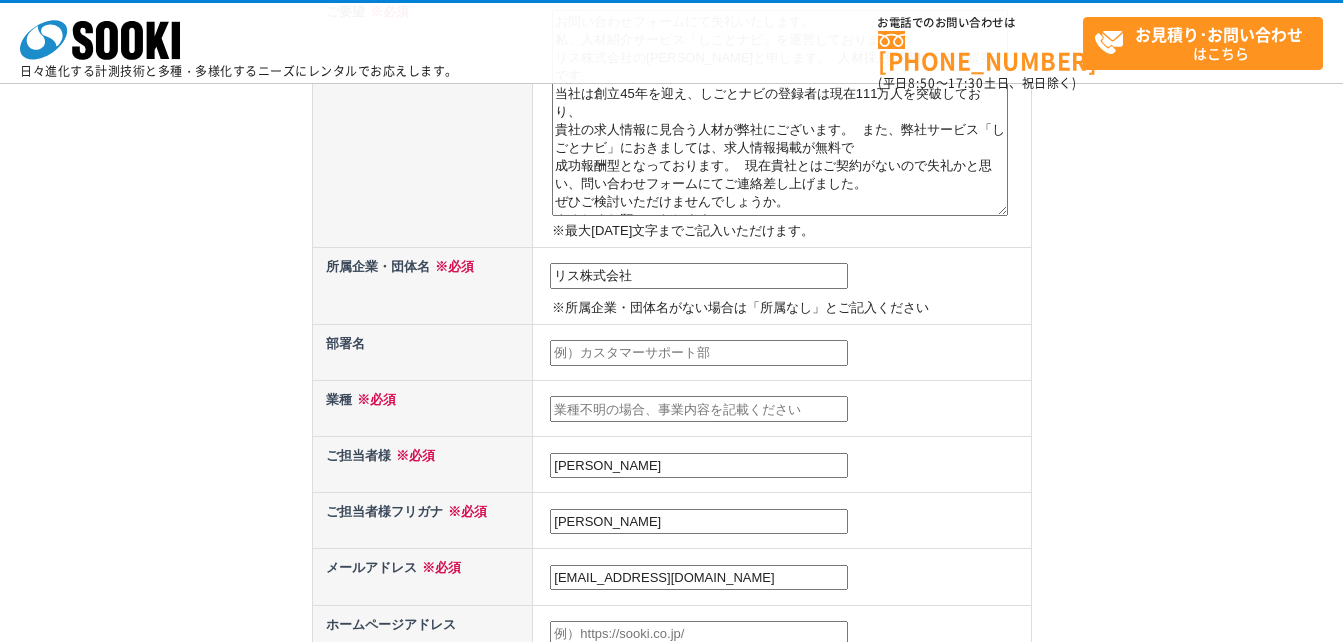 scroll, scrollTop: 400, scrollLeft: 0, axis: vertical 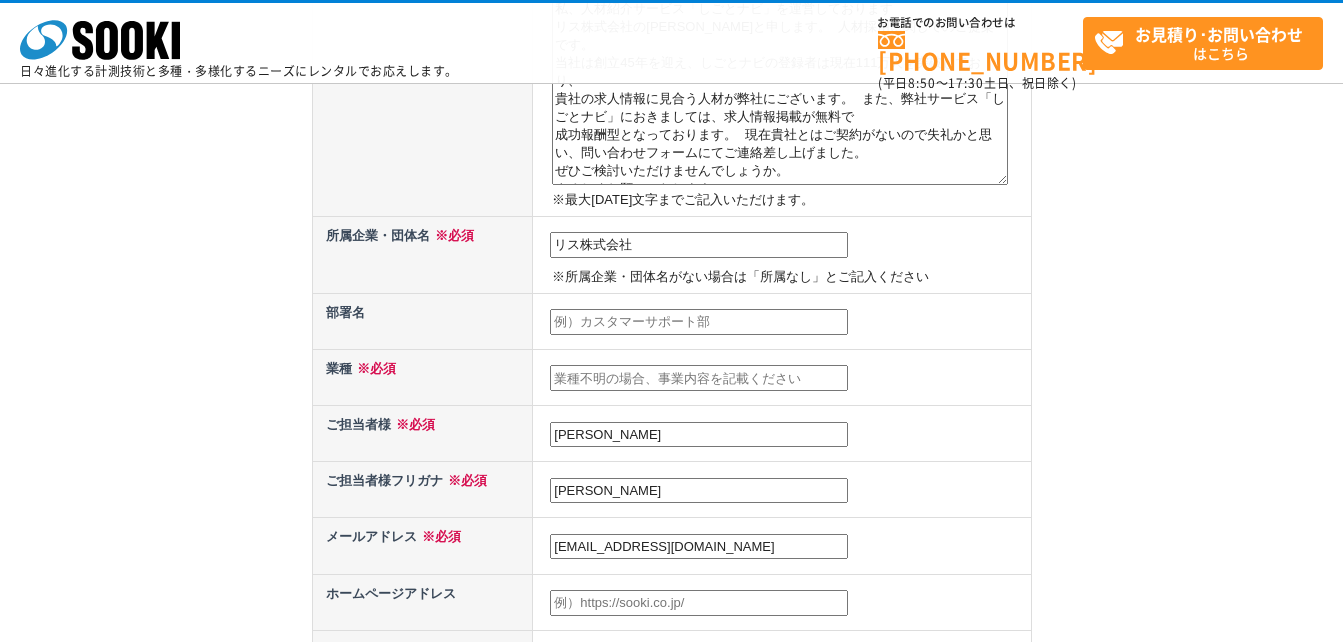 click at bounding box center (699, 322) 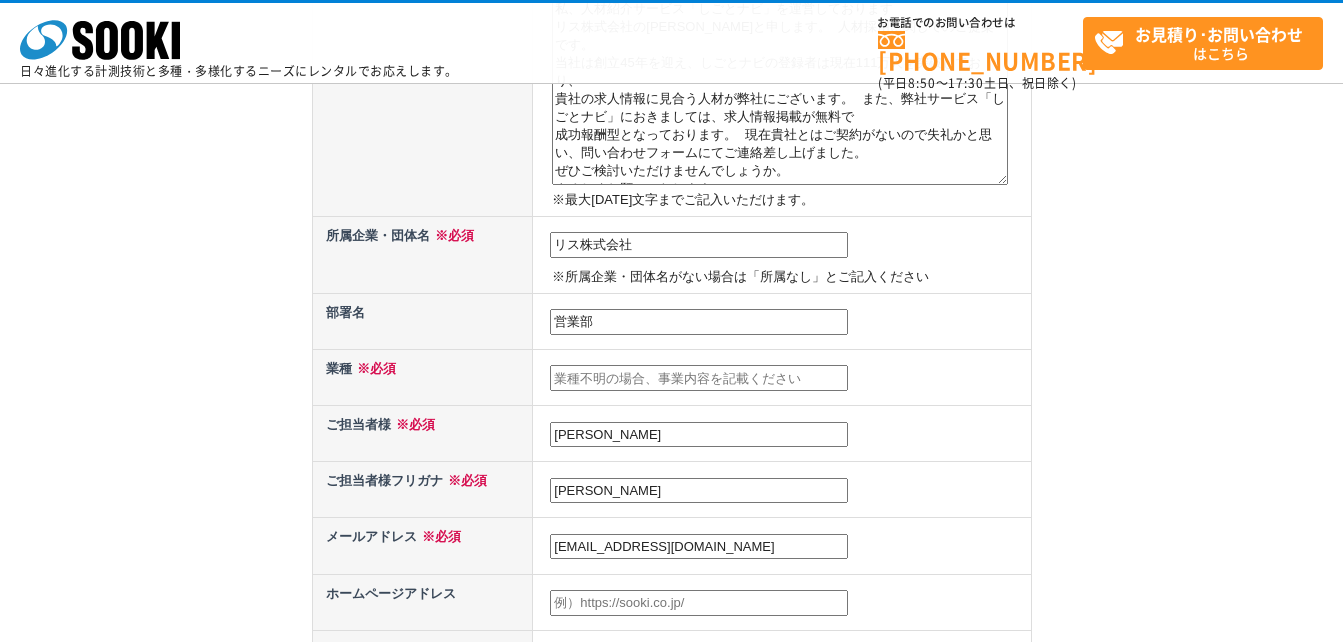 click at bounding box center (699, 378) 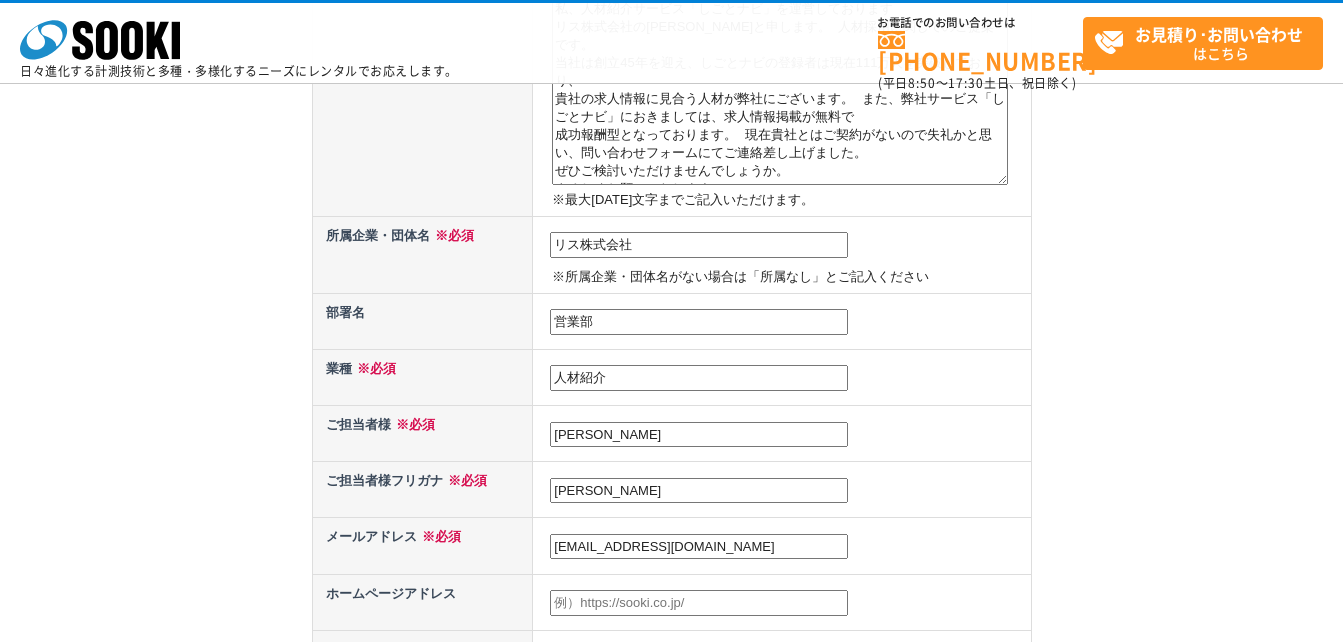 type on "人材紹介" 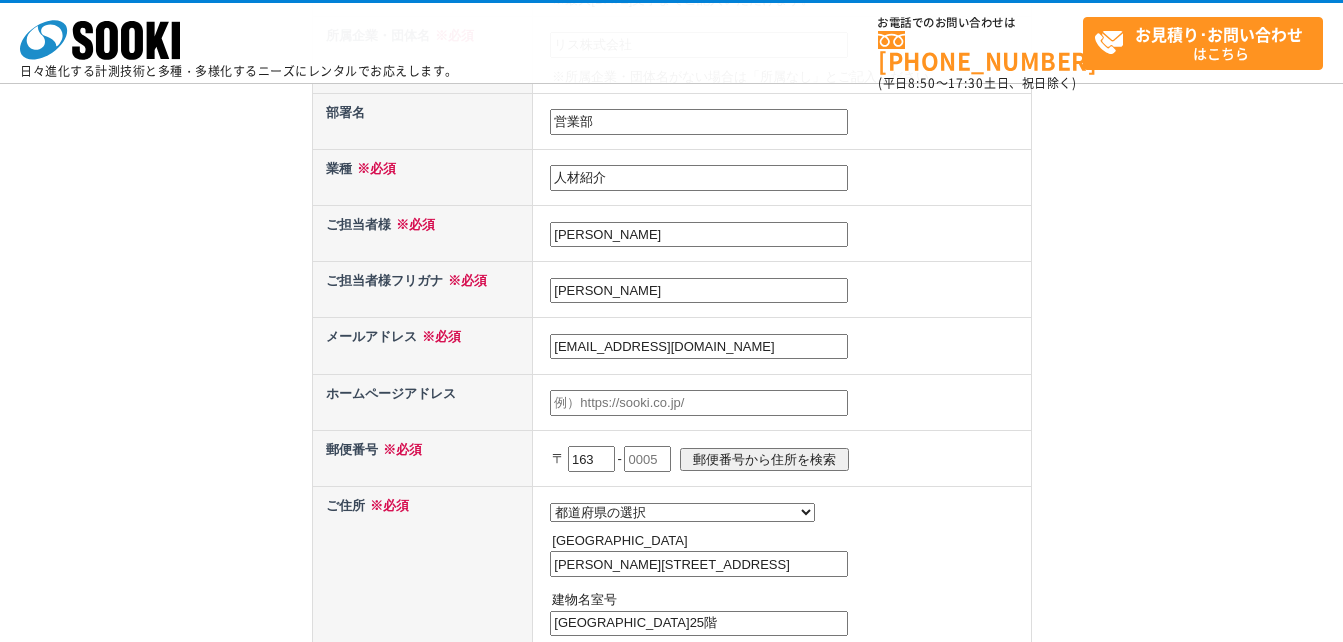 scroll, scrollTop: 700, scrollLeft: 0, axis: vertical 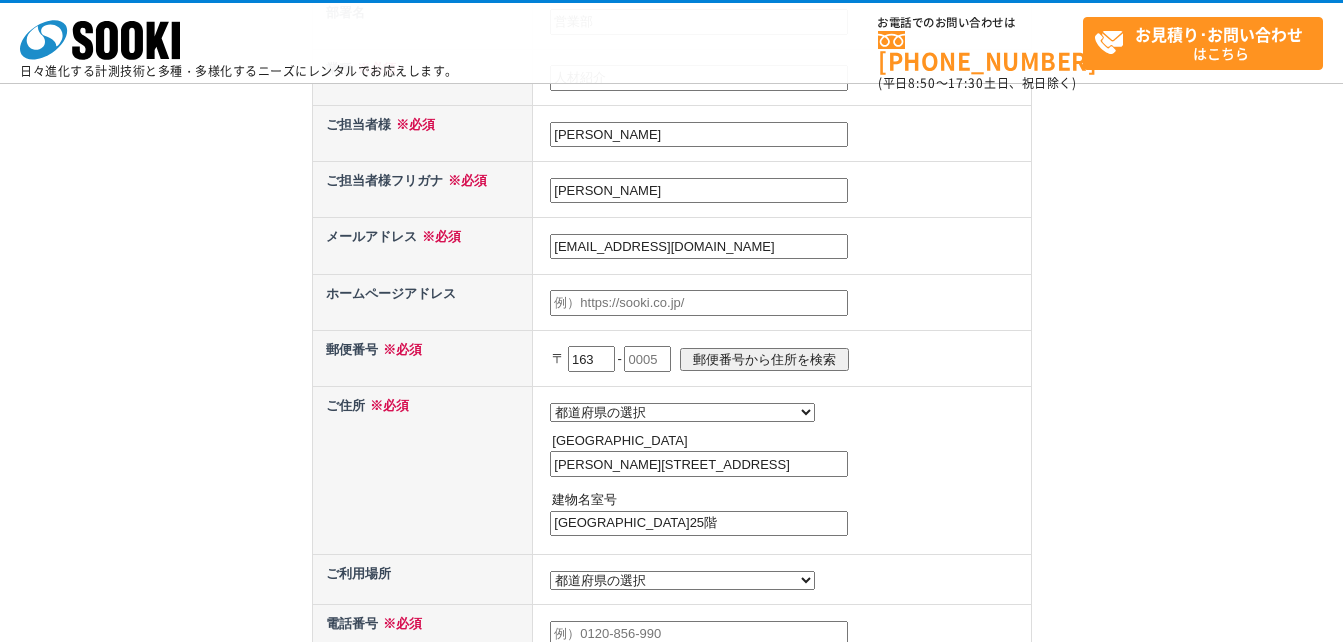type on "フジマキタツヤ" 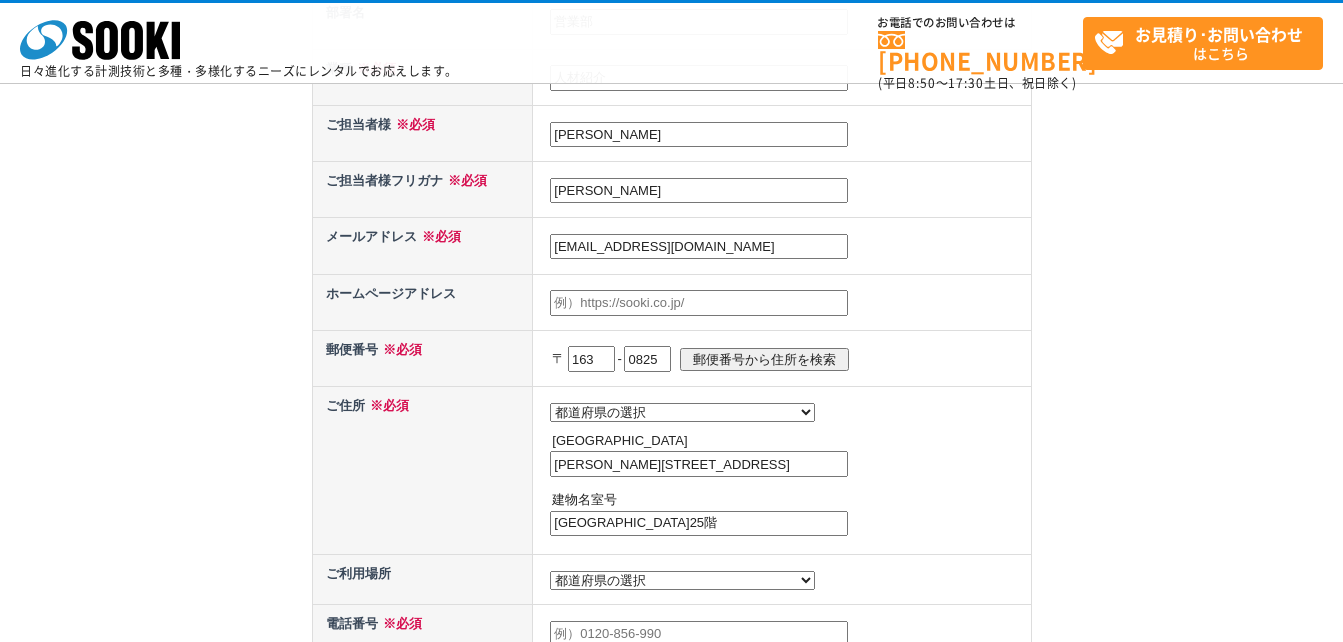type on "0825" 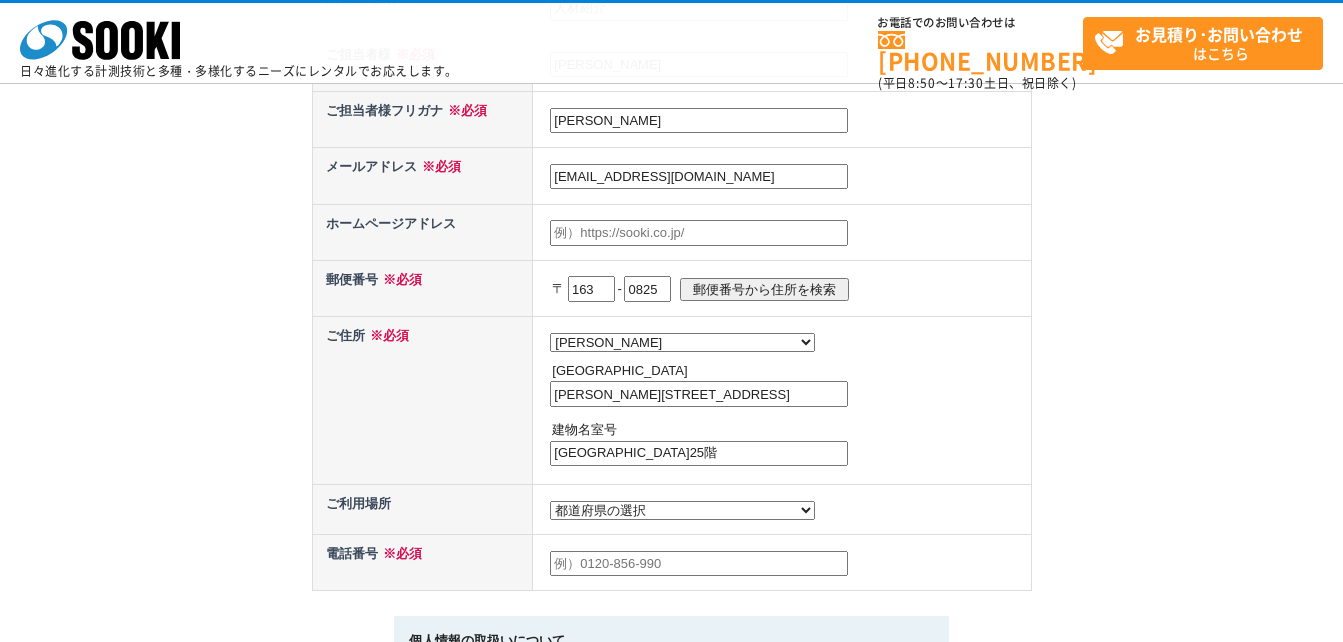 scroll, scrollTop: 800, scrollLeft: 0, axis: vertical 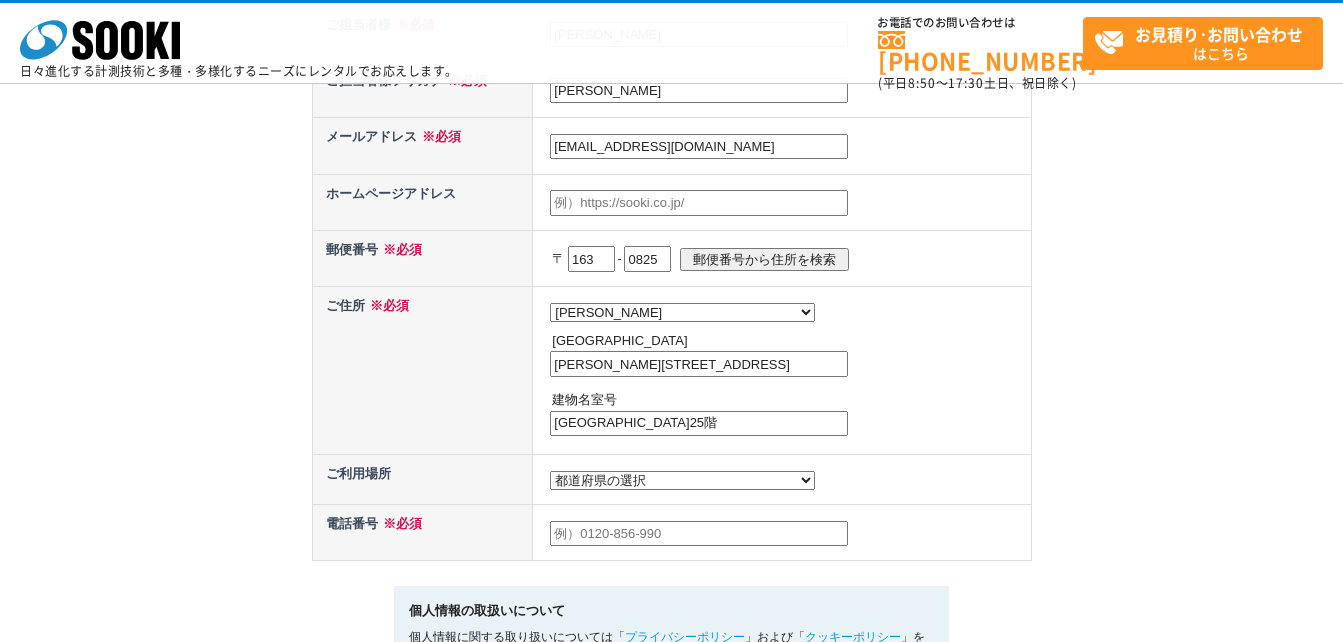 click on "東京都新宿区西新宿2丁目4番1号 新宿NSビル25階" at bounding box center (699, 364) 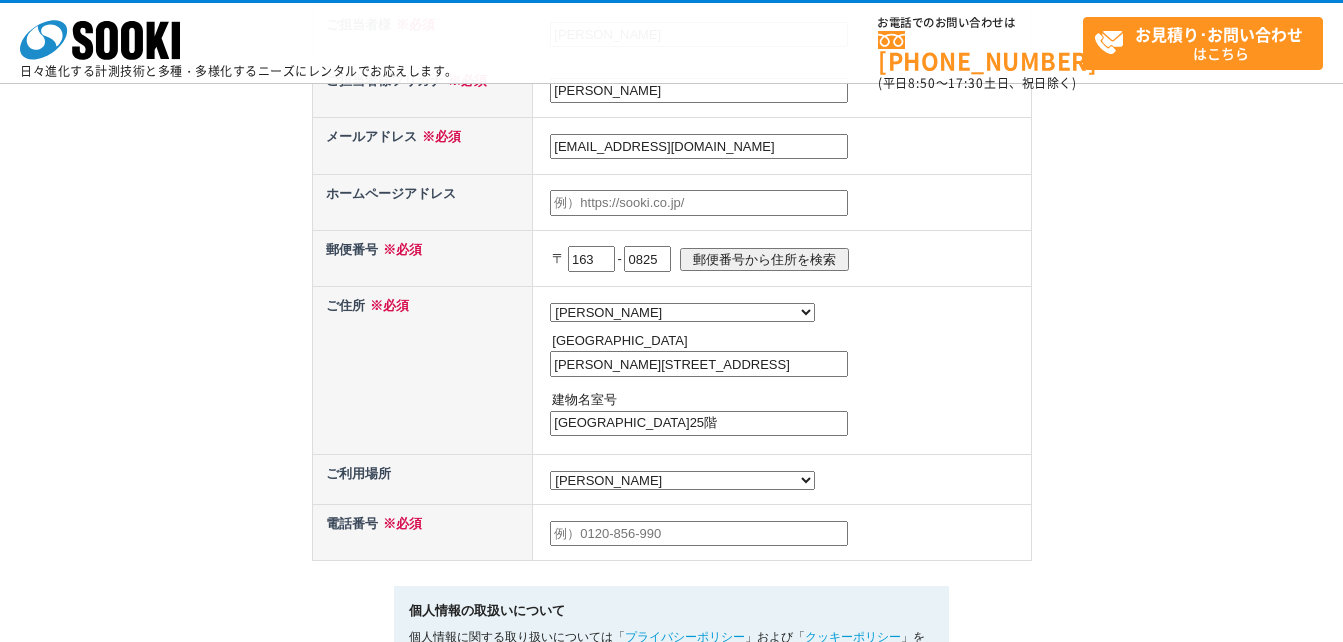 click at bounding box center [699, 534] 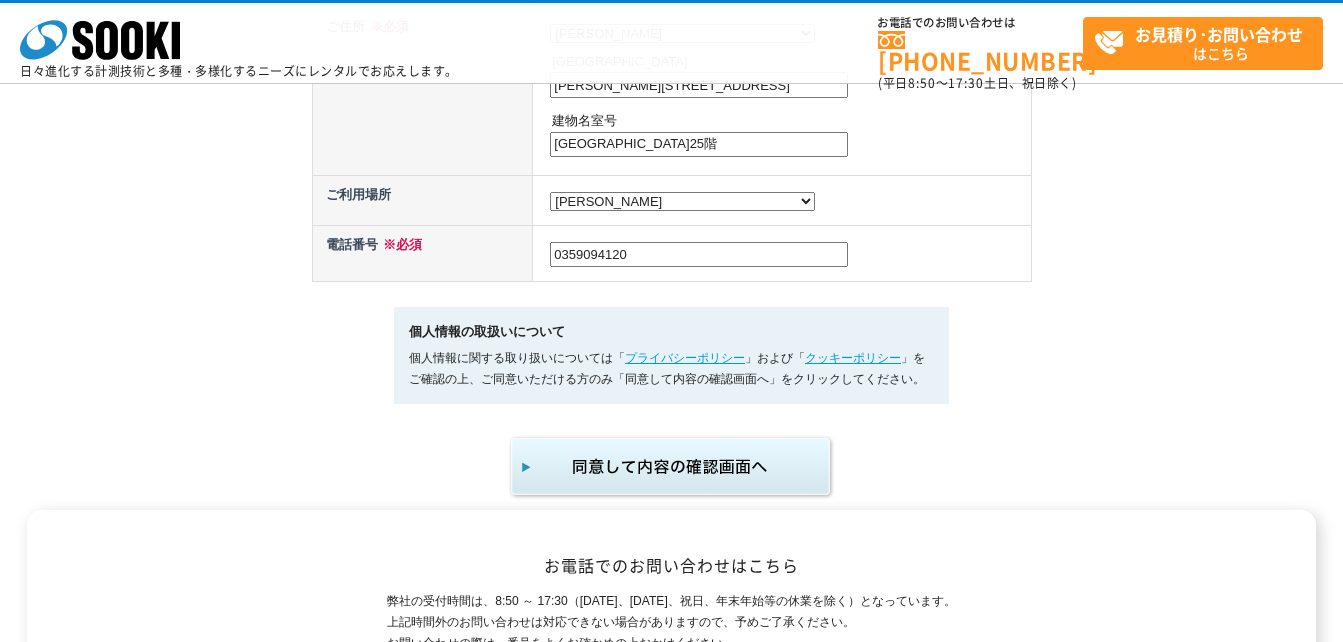 scroll, scrollTop: 1100, scrollLeft: 0, axis: vertical 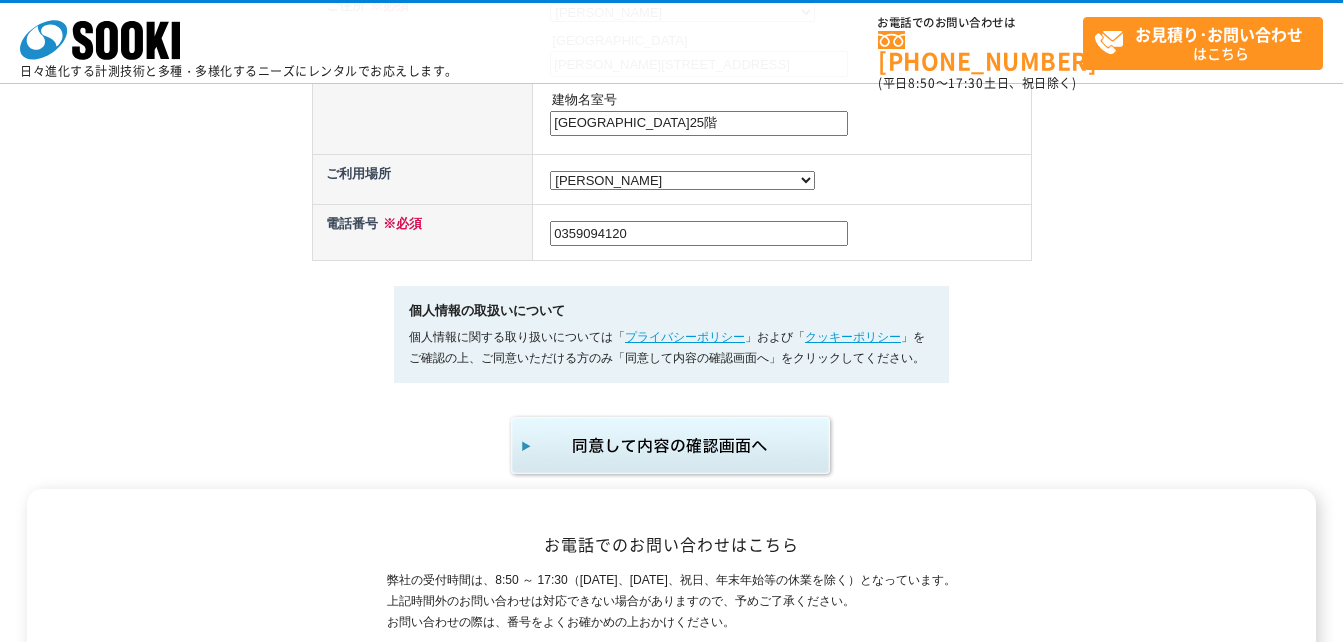 click at bounding box center (672, 446) 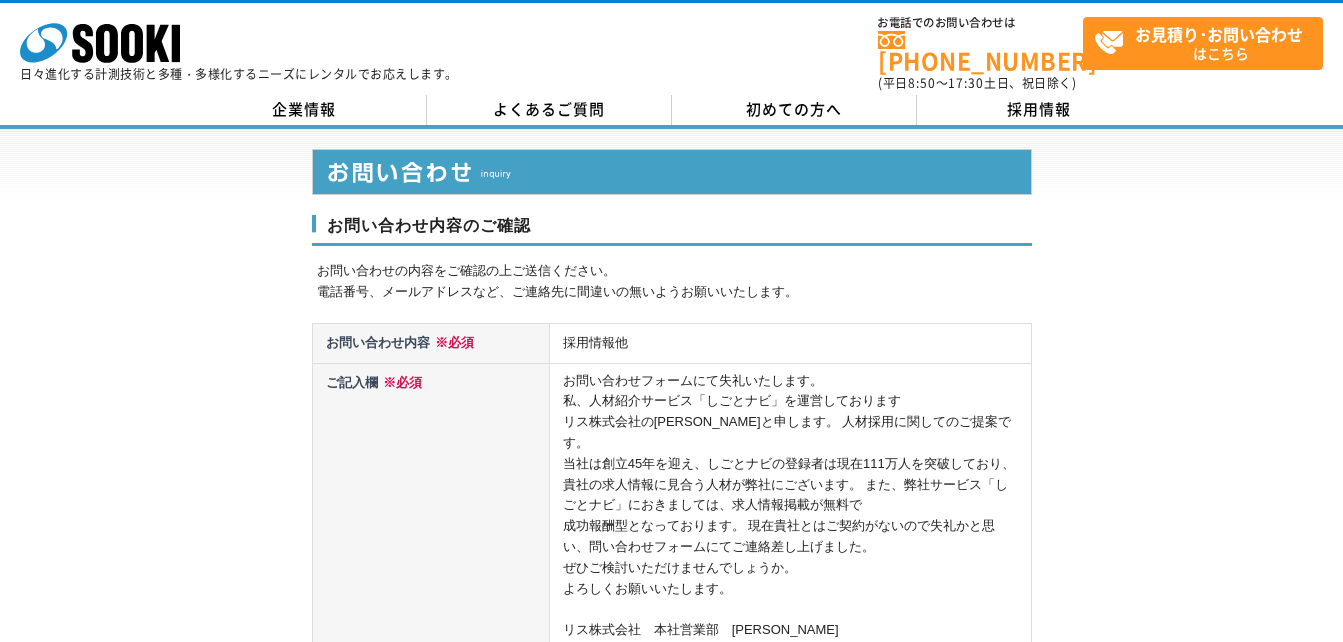 scroll, scrollTop: 0, scrollLeft: 0, axis: both 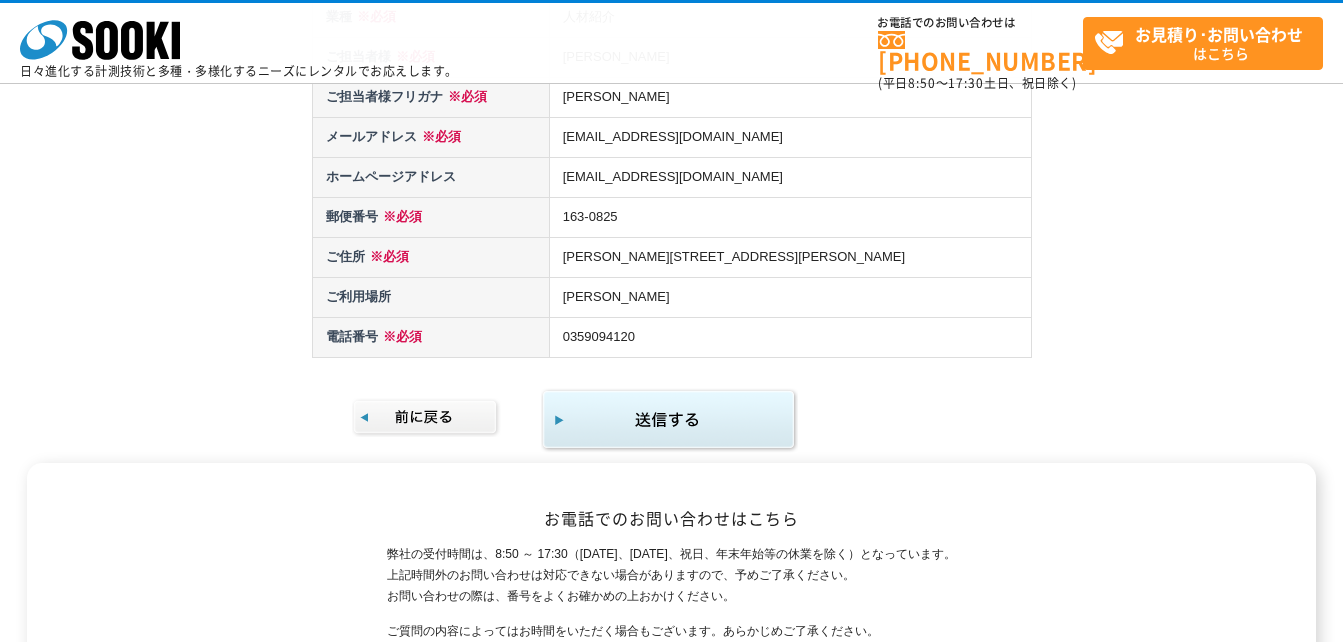 click at bounding box center (669, 420) 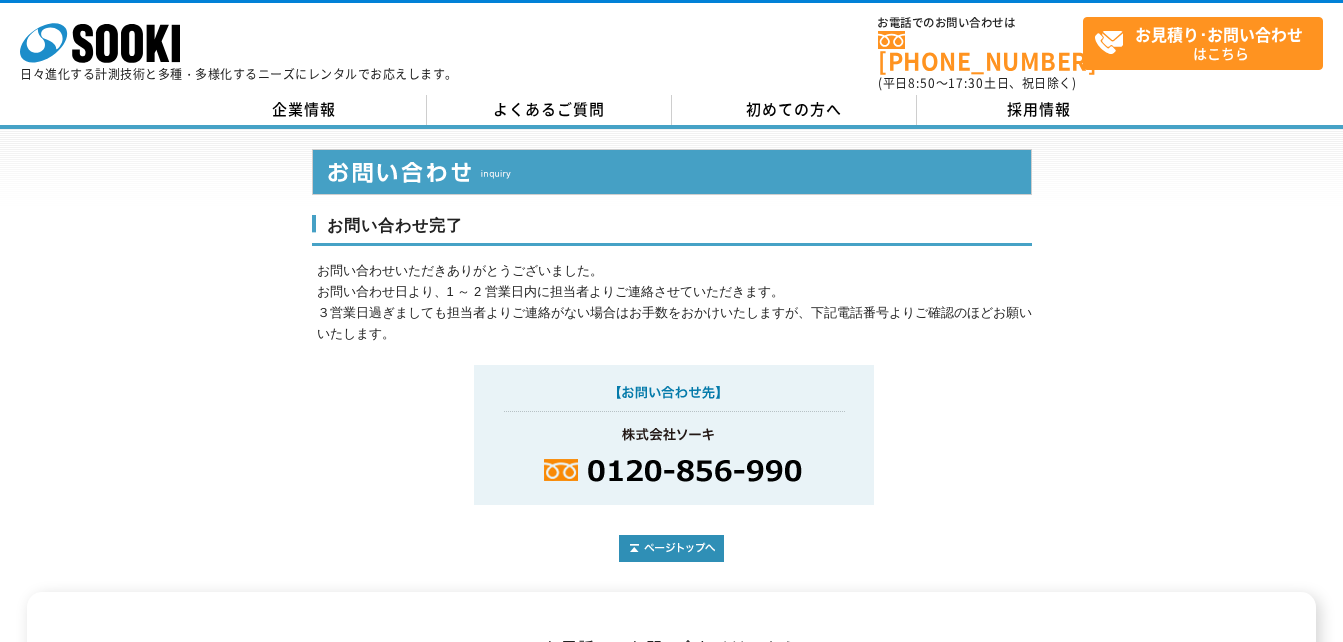 scroll, scrollTop: 0, scrollLeft: 0, axis: both 